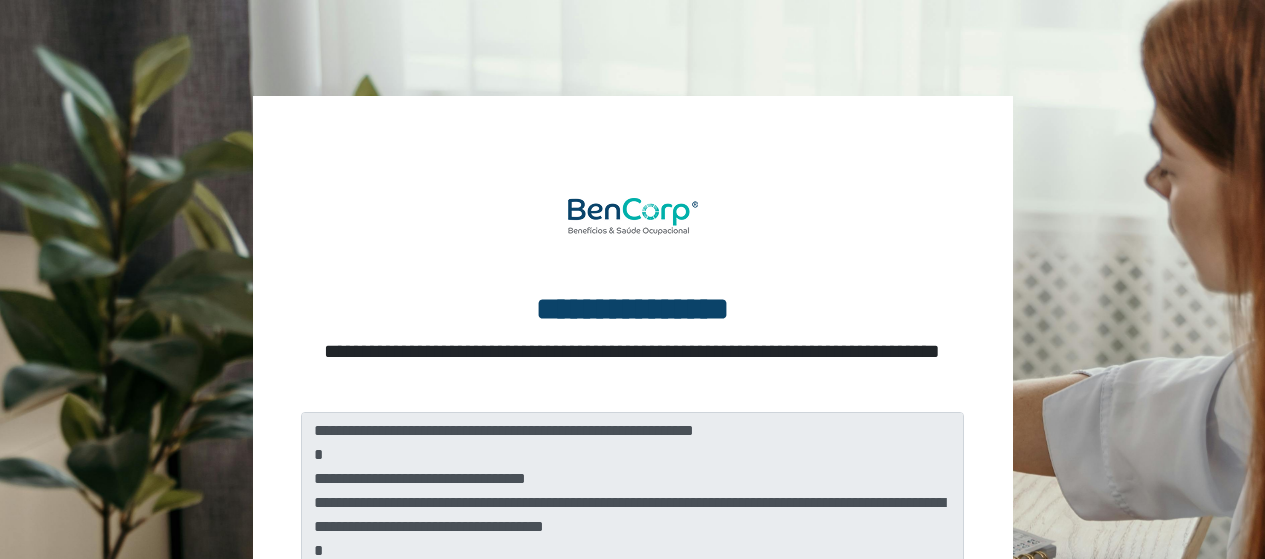scroll, scrollTop: 0, scrollLeft: 0, axis: both 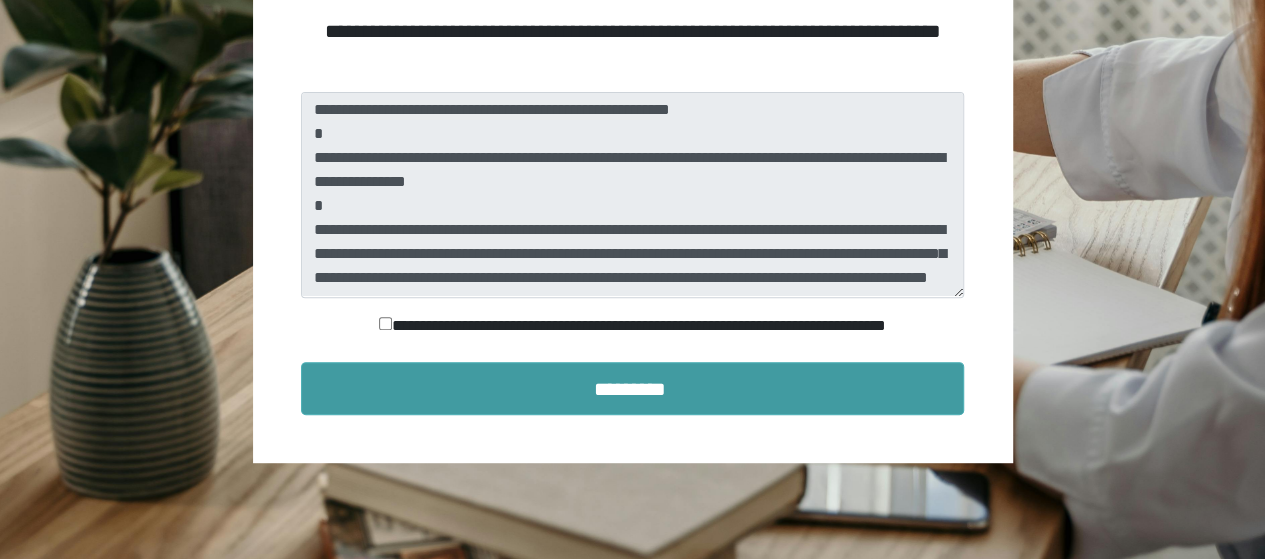 click on "*********" at bounding box center [633, 389] 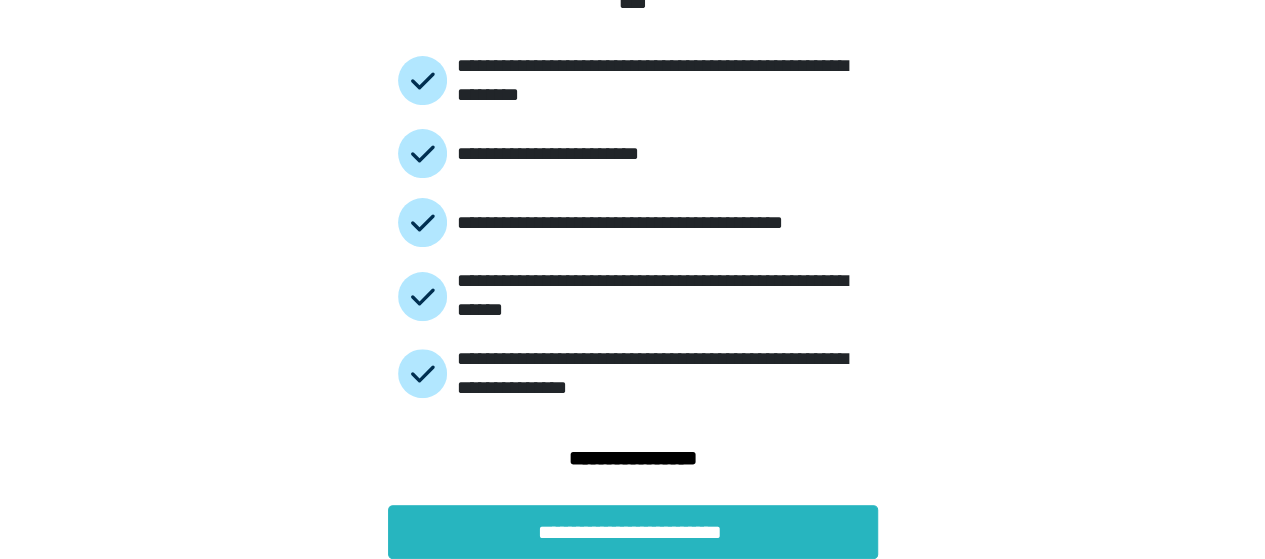 scroll, scrollTop: 182, scrollLeft: 0, axis: vertical 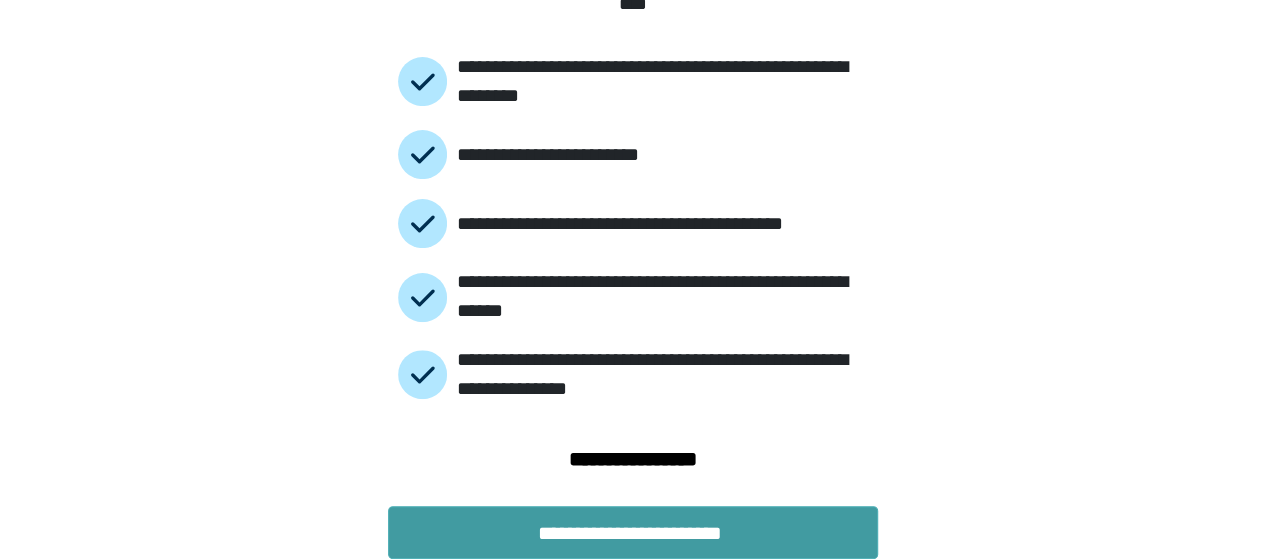 click on "**********" at bounding box center (633, 533) 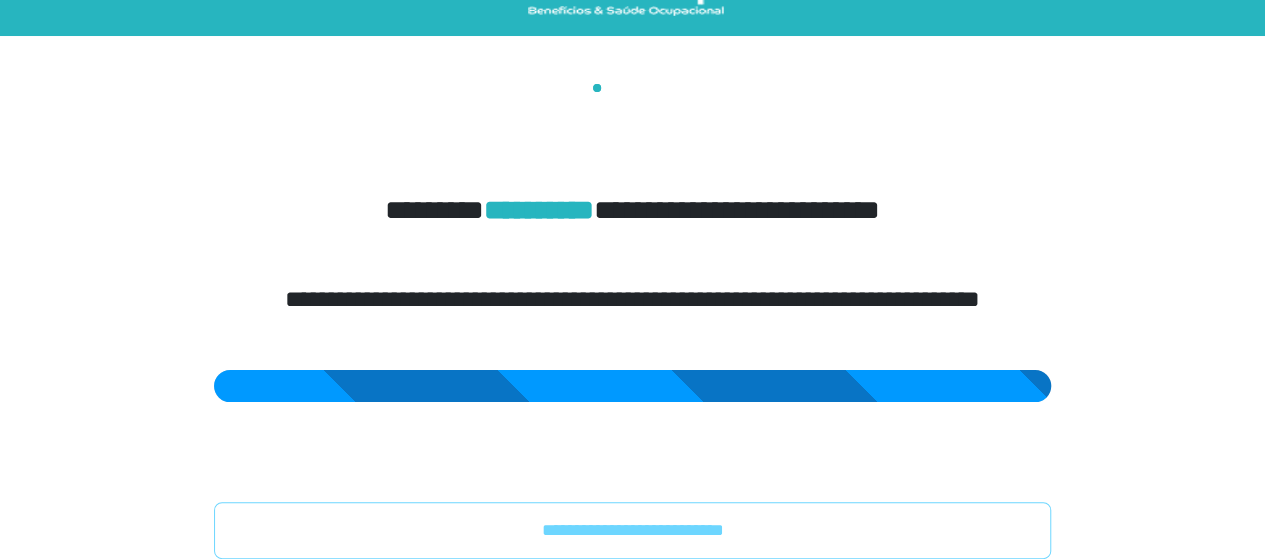scroll, scrollTop: 0, scrollLeft: 0, axis: both 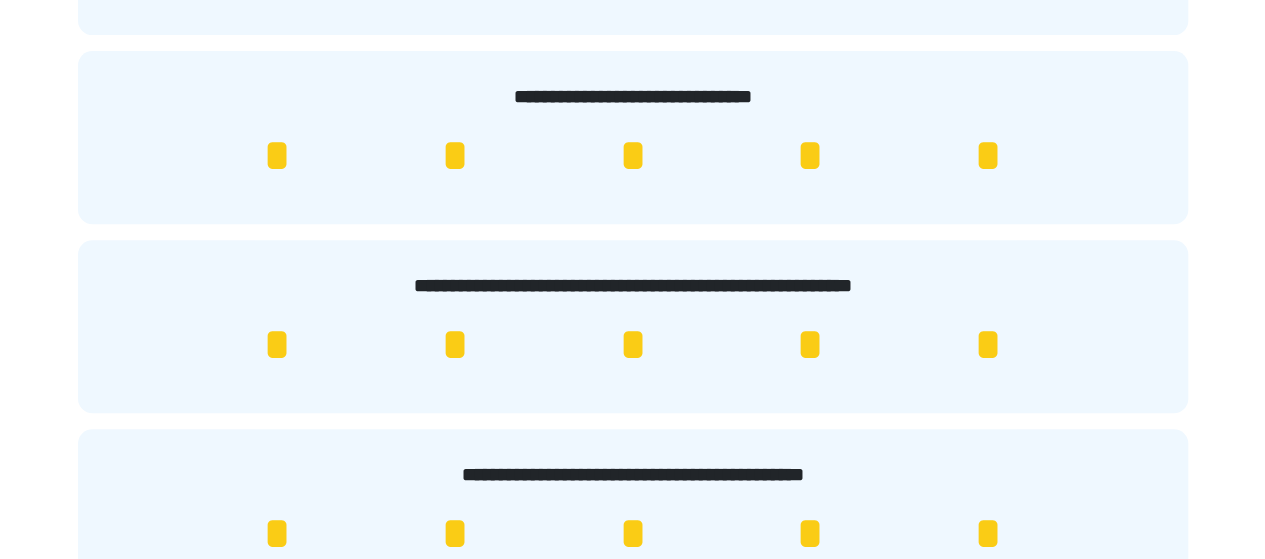 click on "*" at bounding box center [277, 156] 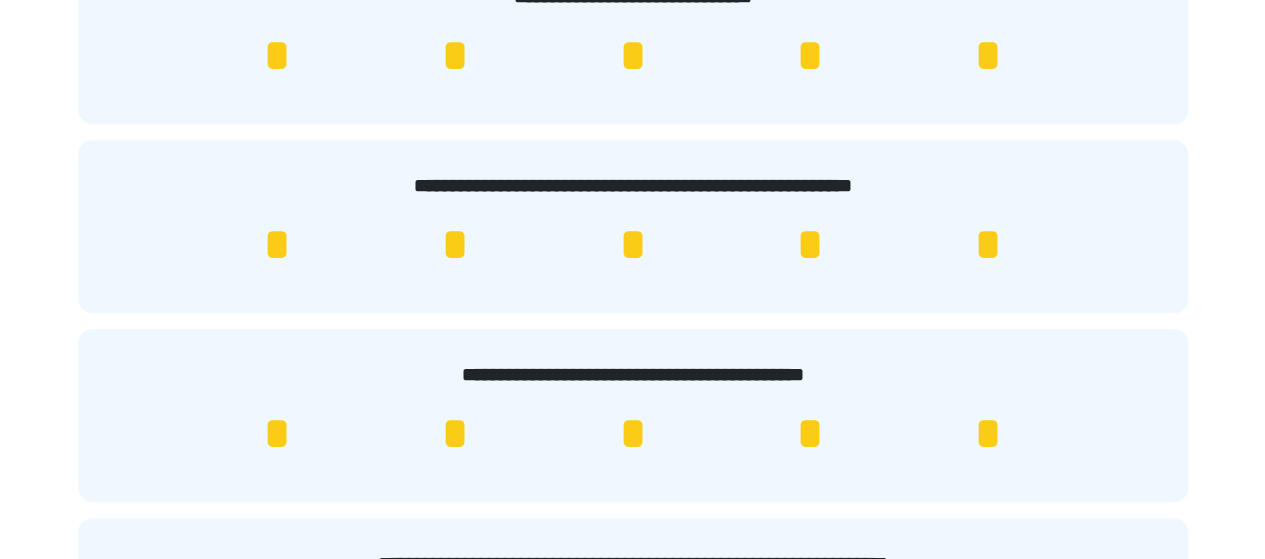 click on "*" at bounding box center (277, 434) 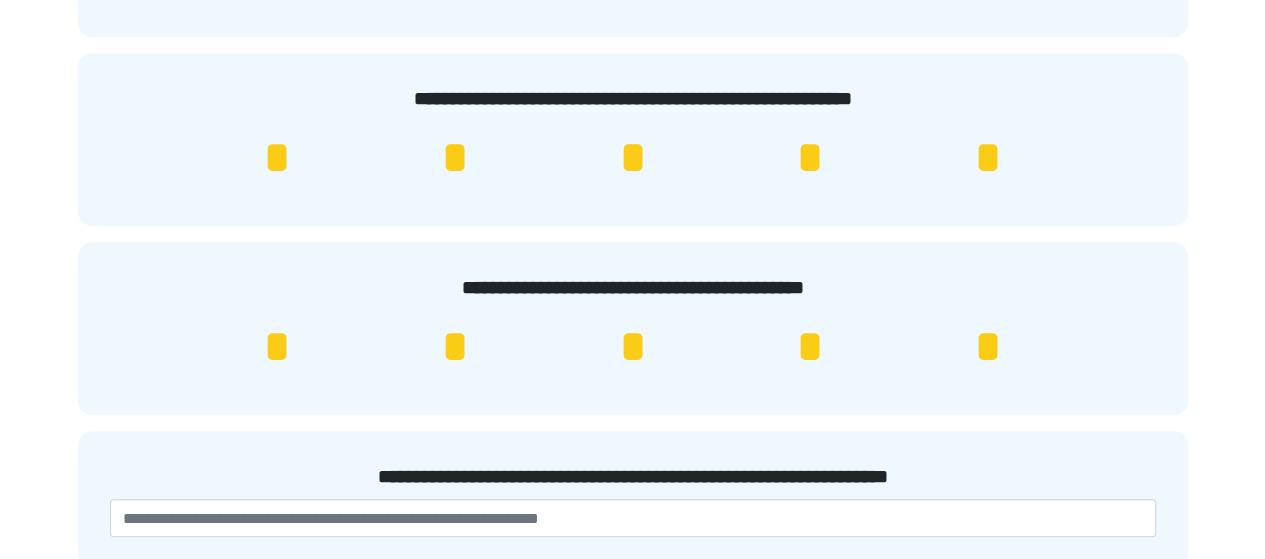 scroll, scrollTop: 675, scrollLeft: 0, axis: vertical 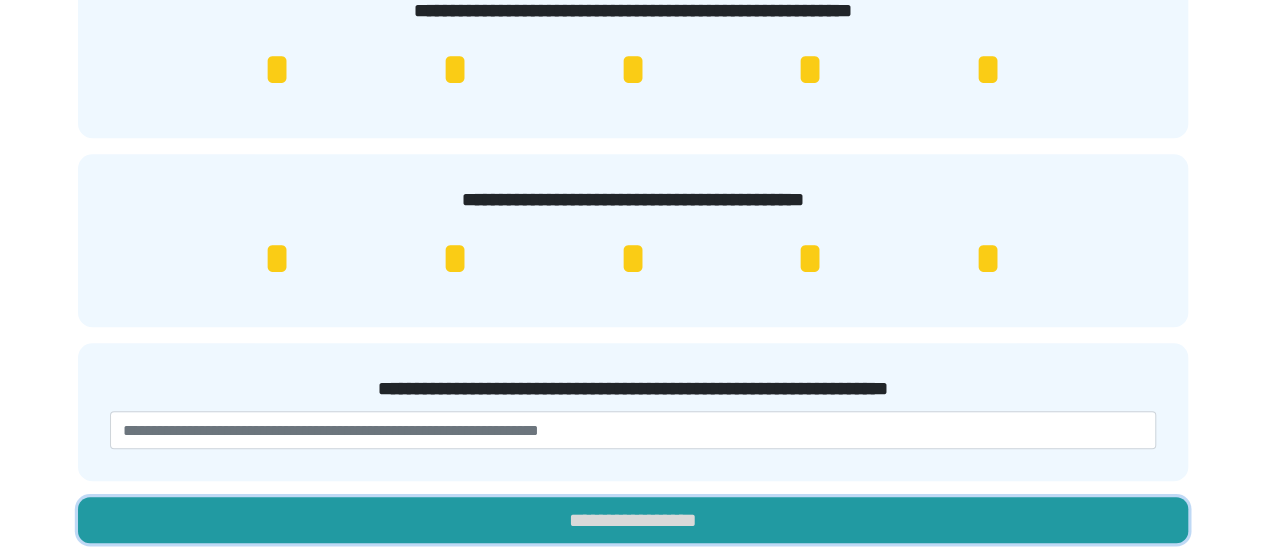 click on "**********" at bounding box center (633, 520) 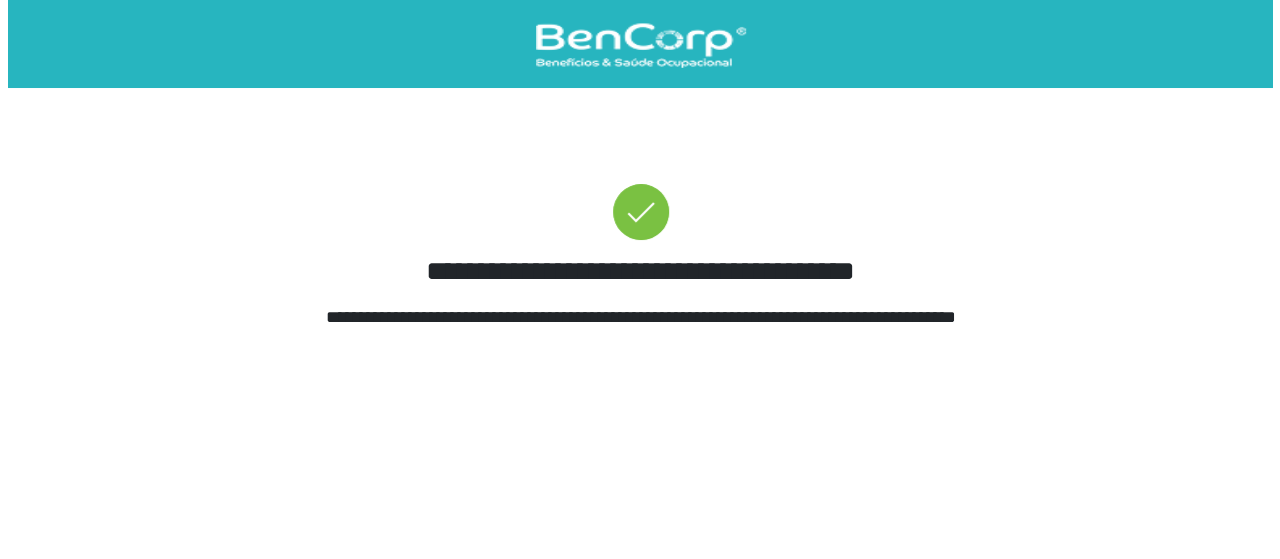 scroll, scrollTop: 0, scrollLeft: 0, axis: both 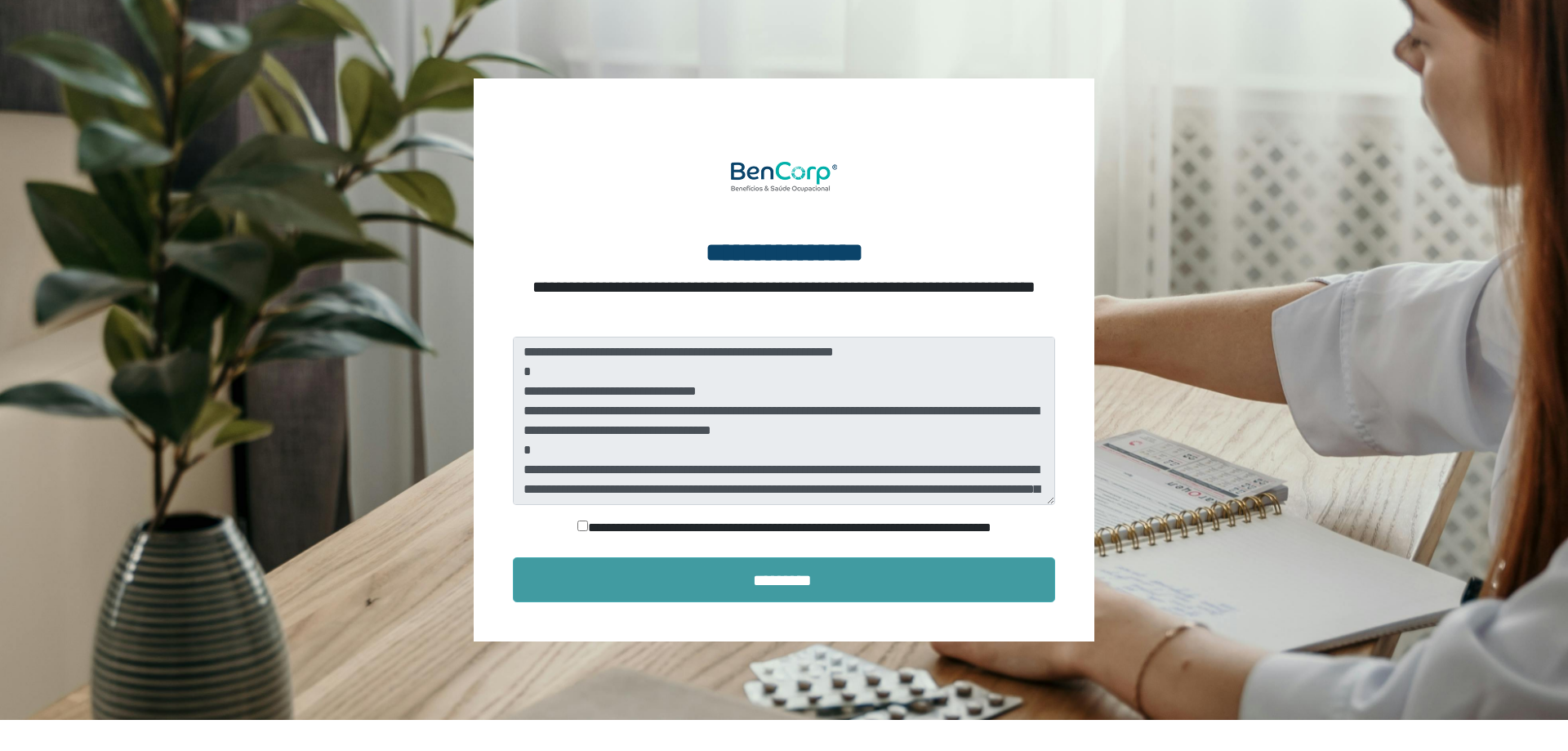 click on "*********" at bounding box center (784, 579) 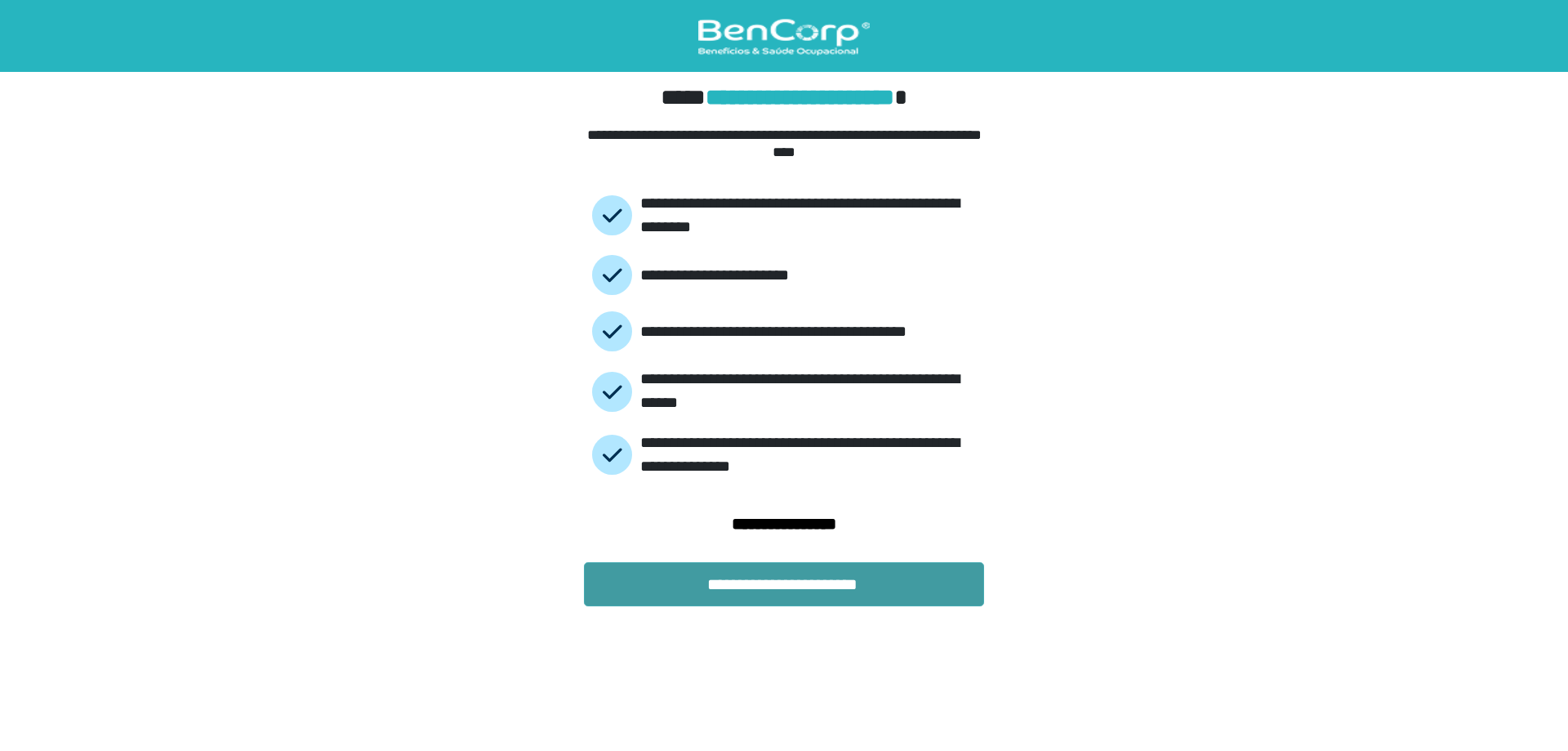 click on "**********" at bounding box center [784, 584] 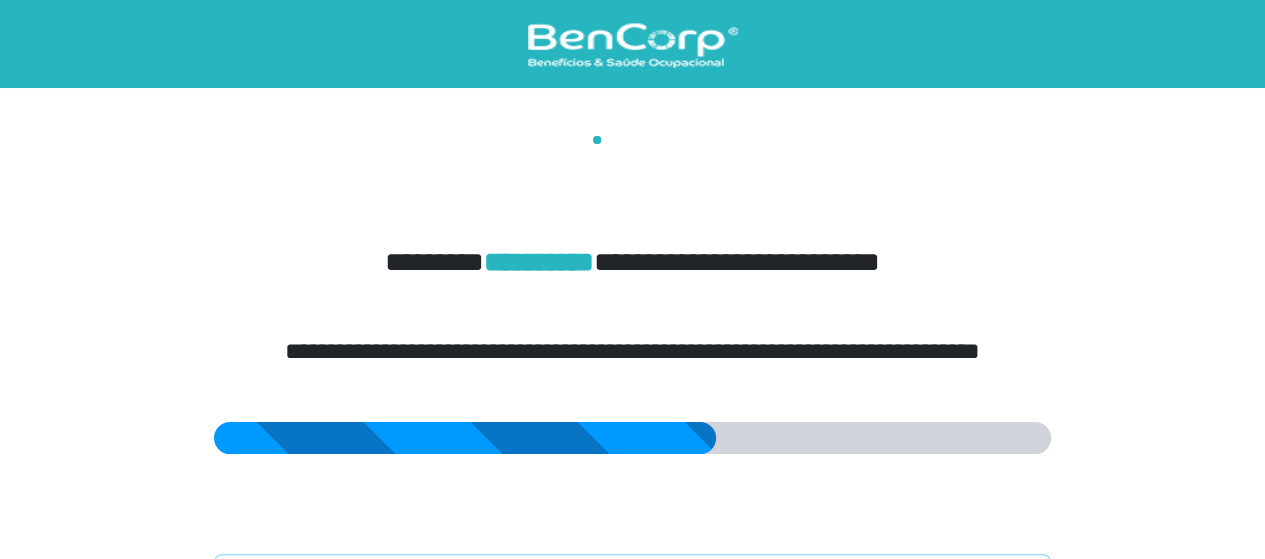 click on "**********" at bounding box center [632, 248] 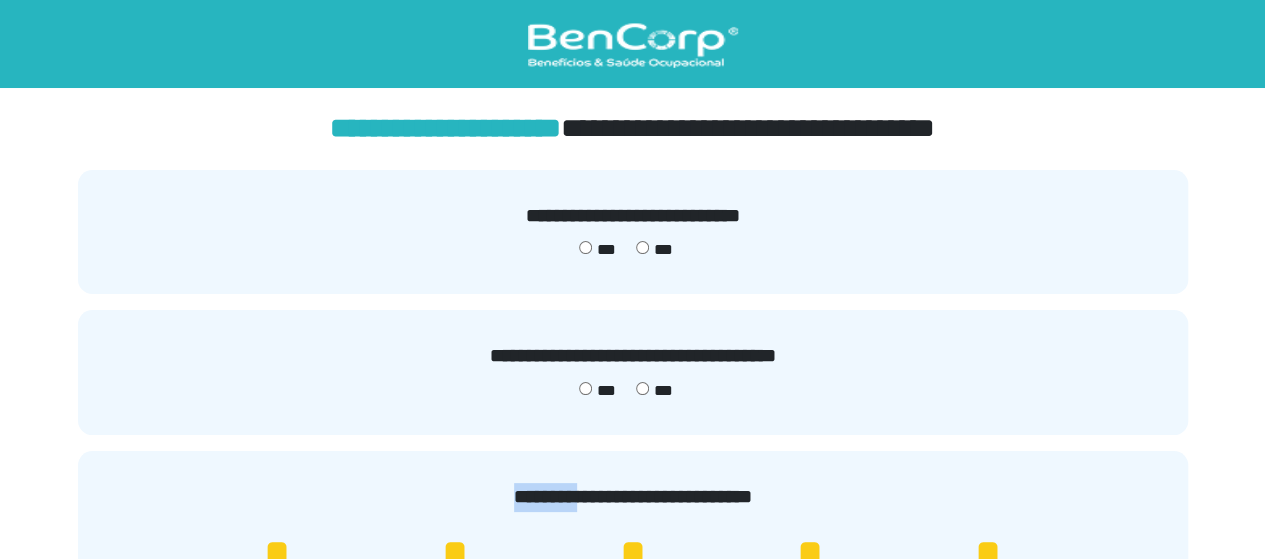 drag, startPoint x: 578, startPoint y: 503, endPoint x: 912, endPoint y: 423, distance: 343.44724 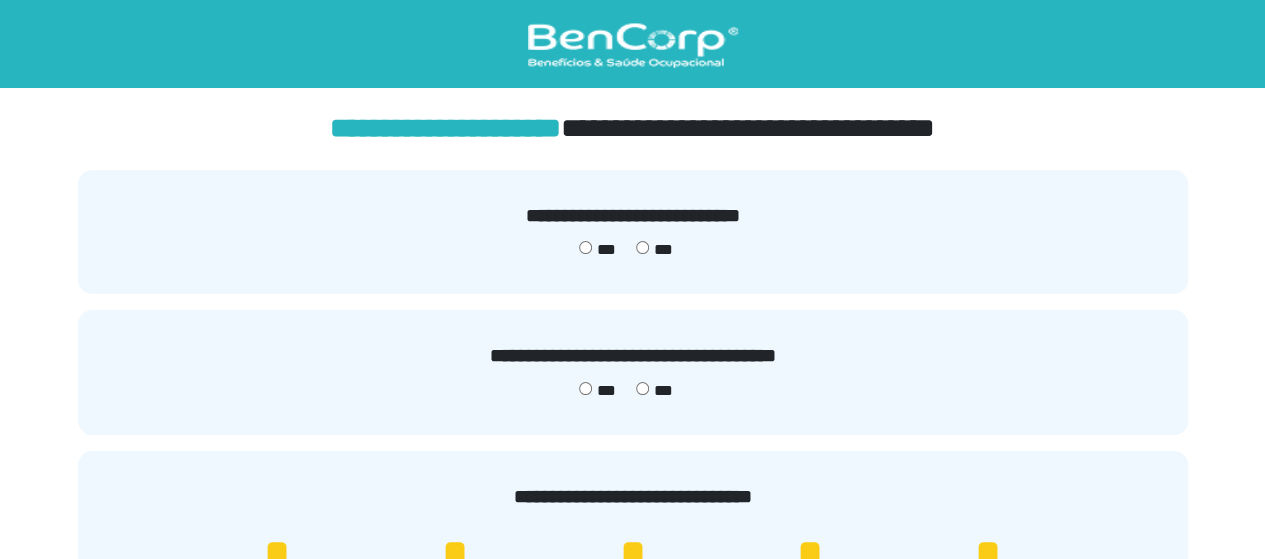 click on "*** ***" at bounding box center (633, 250) 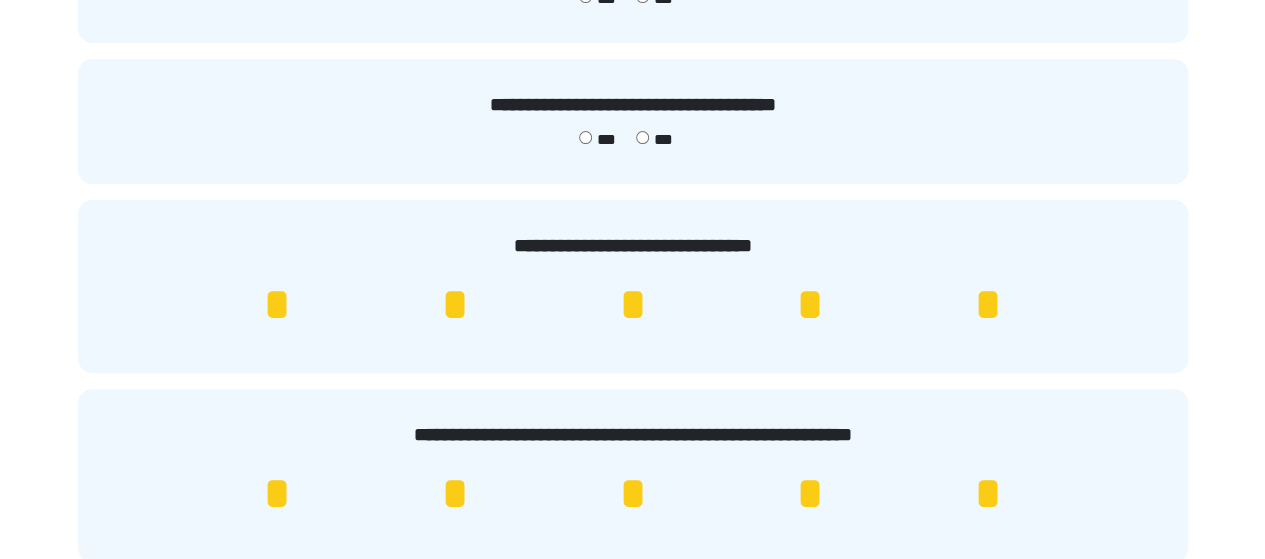 scroll, scrollTop: 400, scrollLeft: 0, axis: vertical 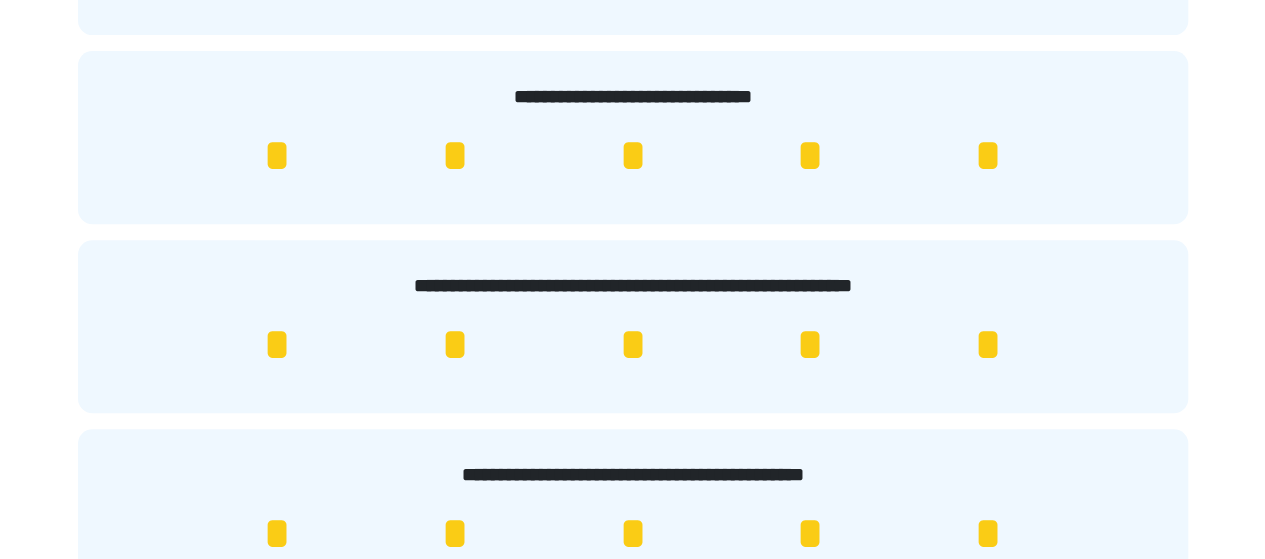 click on "*" at bounding box center (277, 156) 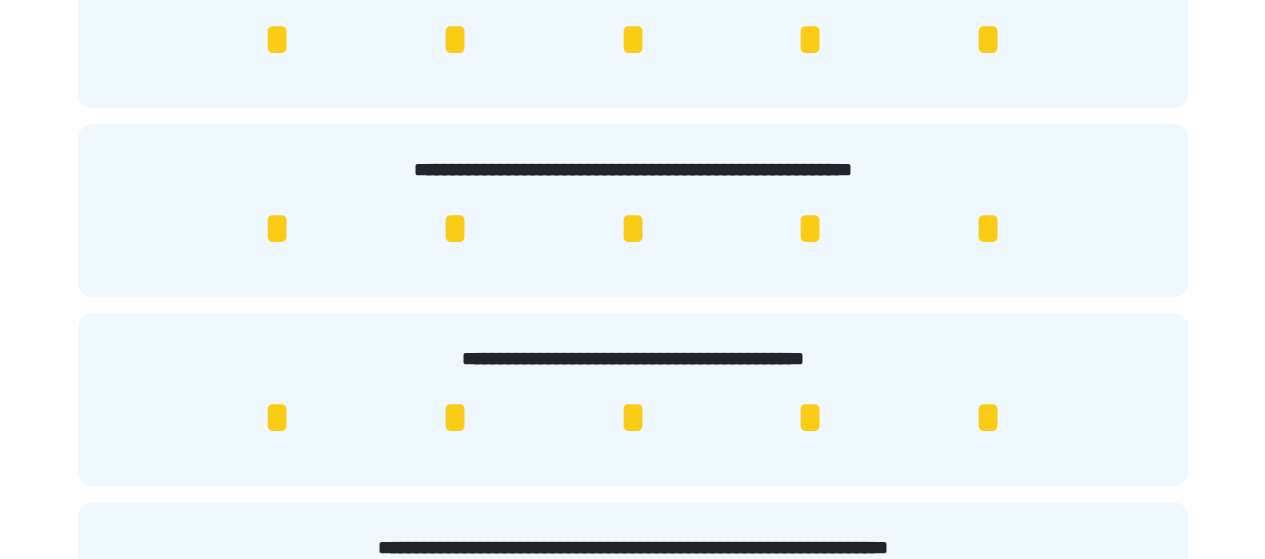 scroll, scrollTop: 600, scrollLeft: 0, axis: vertical 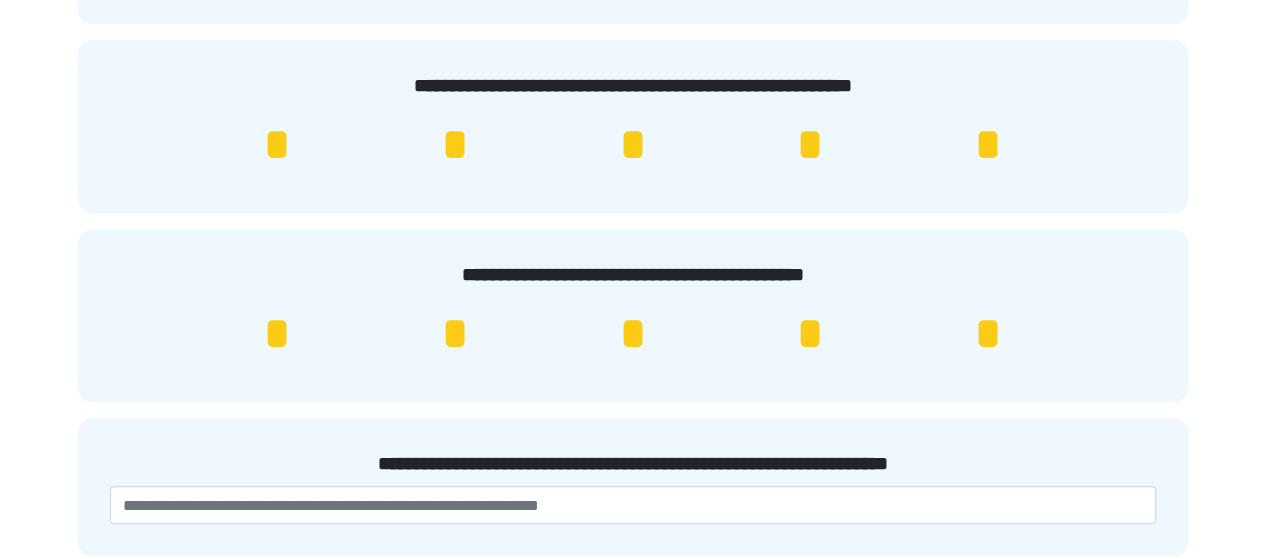 click on "*" at bounding box center (277, 334) 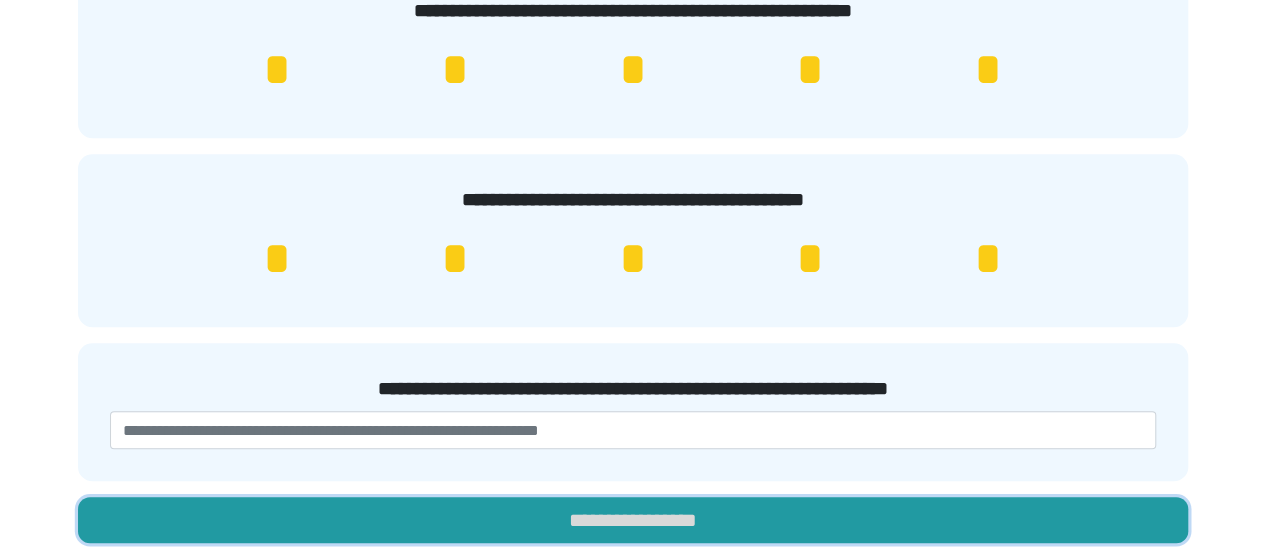 click on "**********" at bounding box center (633, 520) 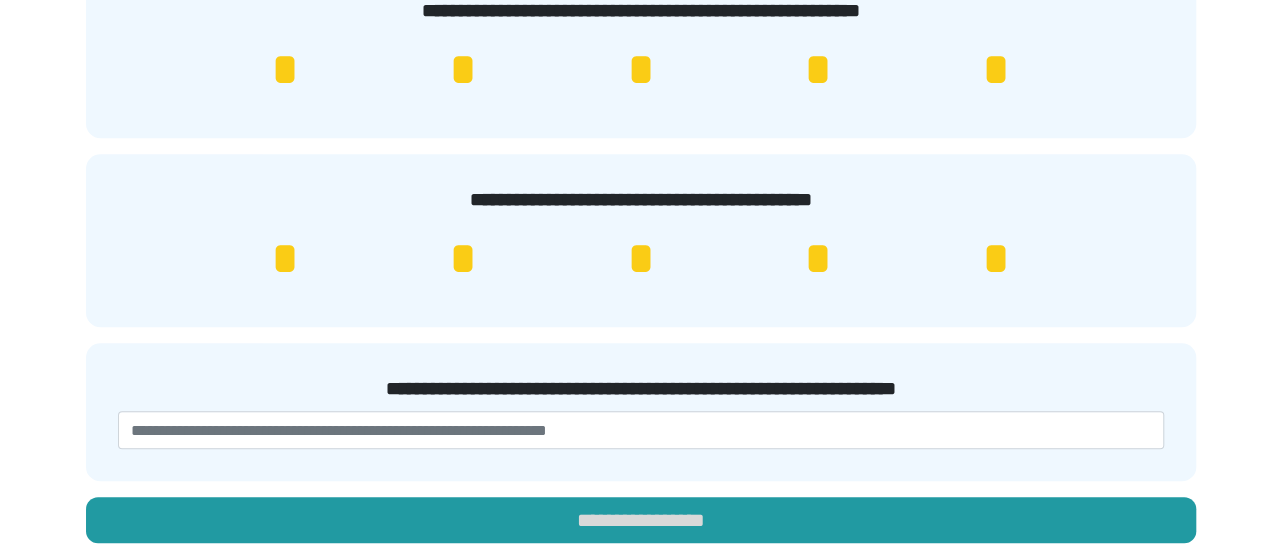 scroll, scrollTop: 0, scrollLeft: 0, axis: both 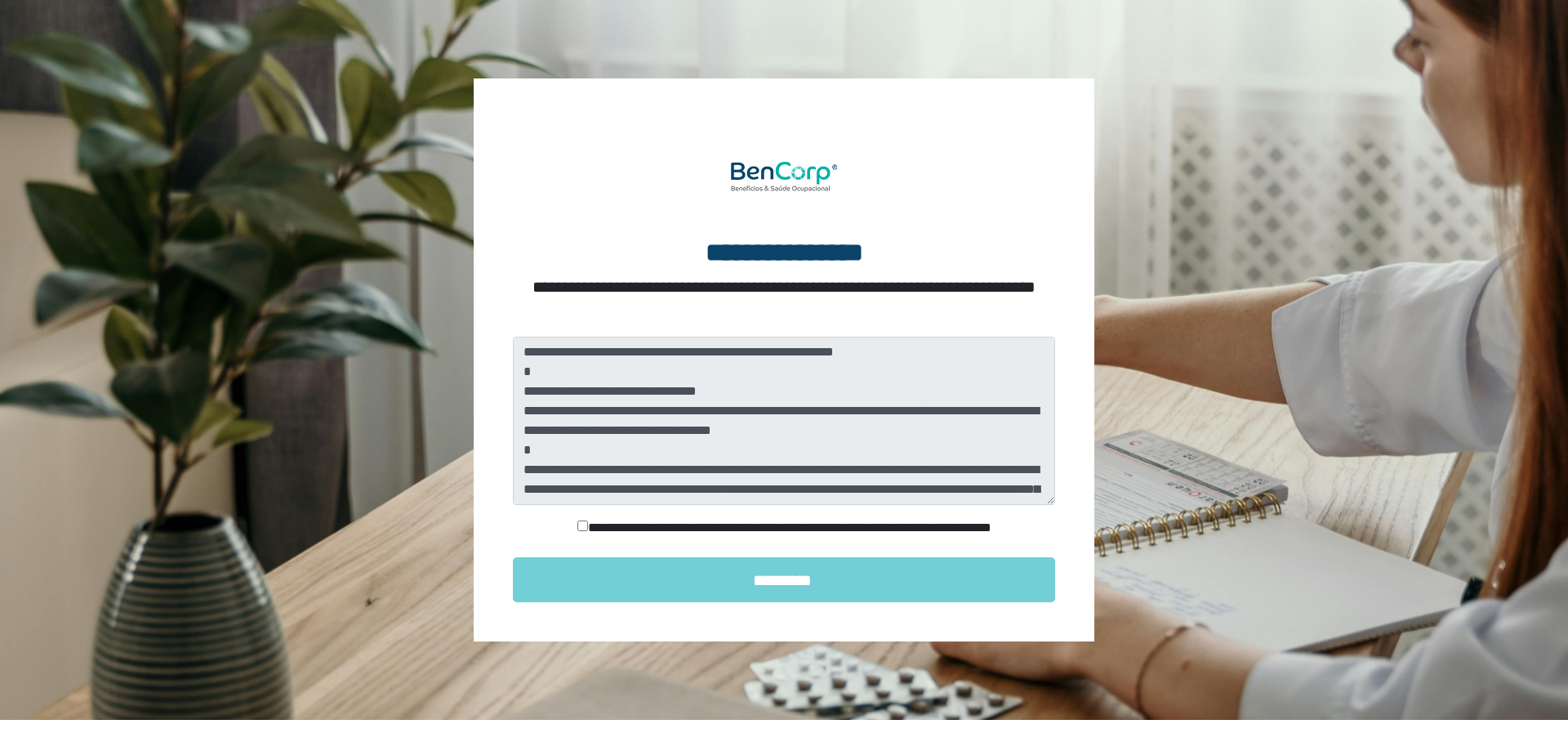 click on "**********" at bounding box center [784, 531] 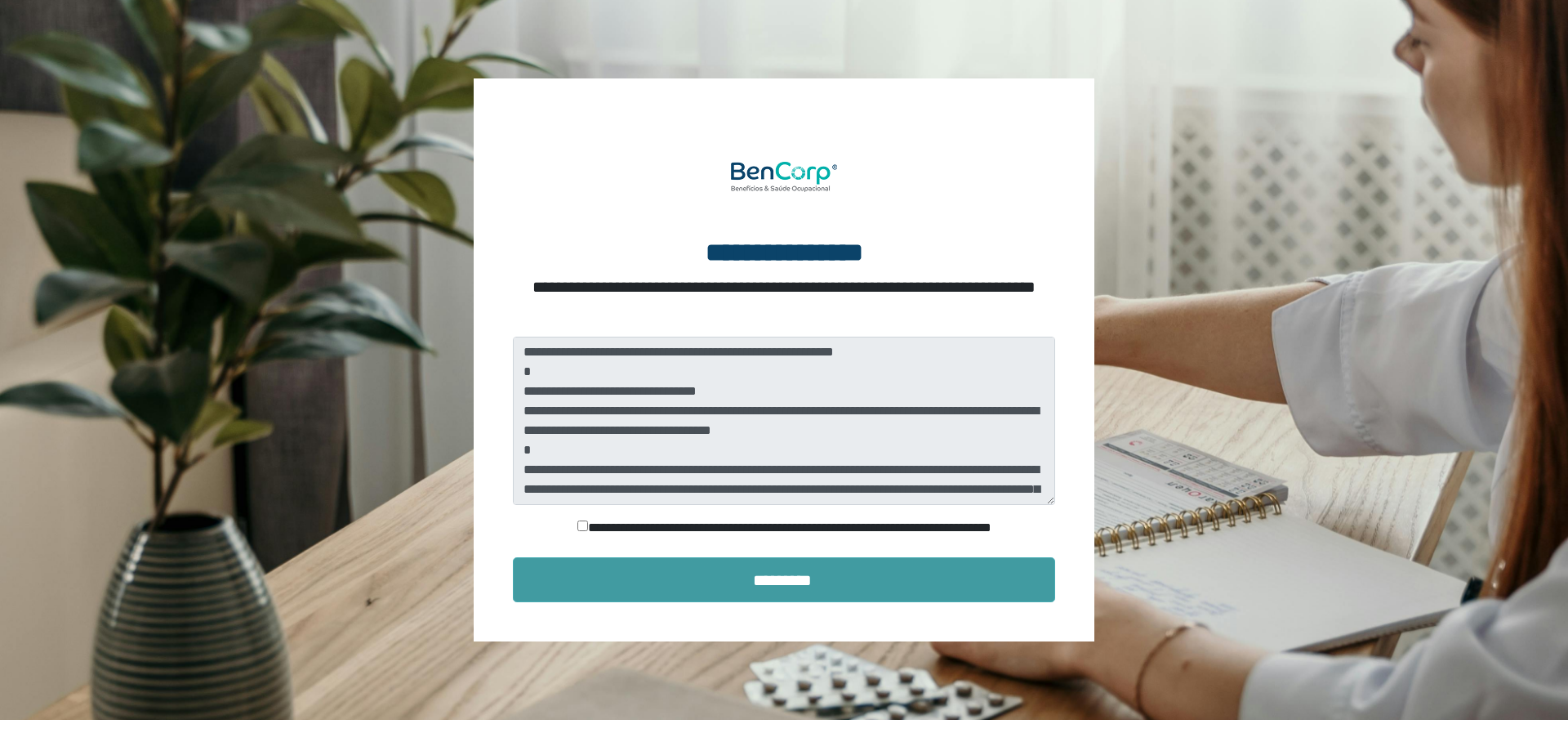 click on "*********" at bounding box center (784, 579) 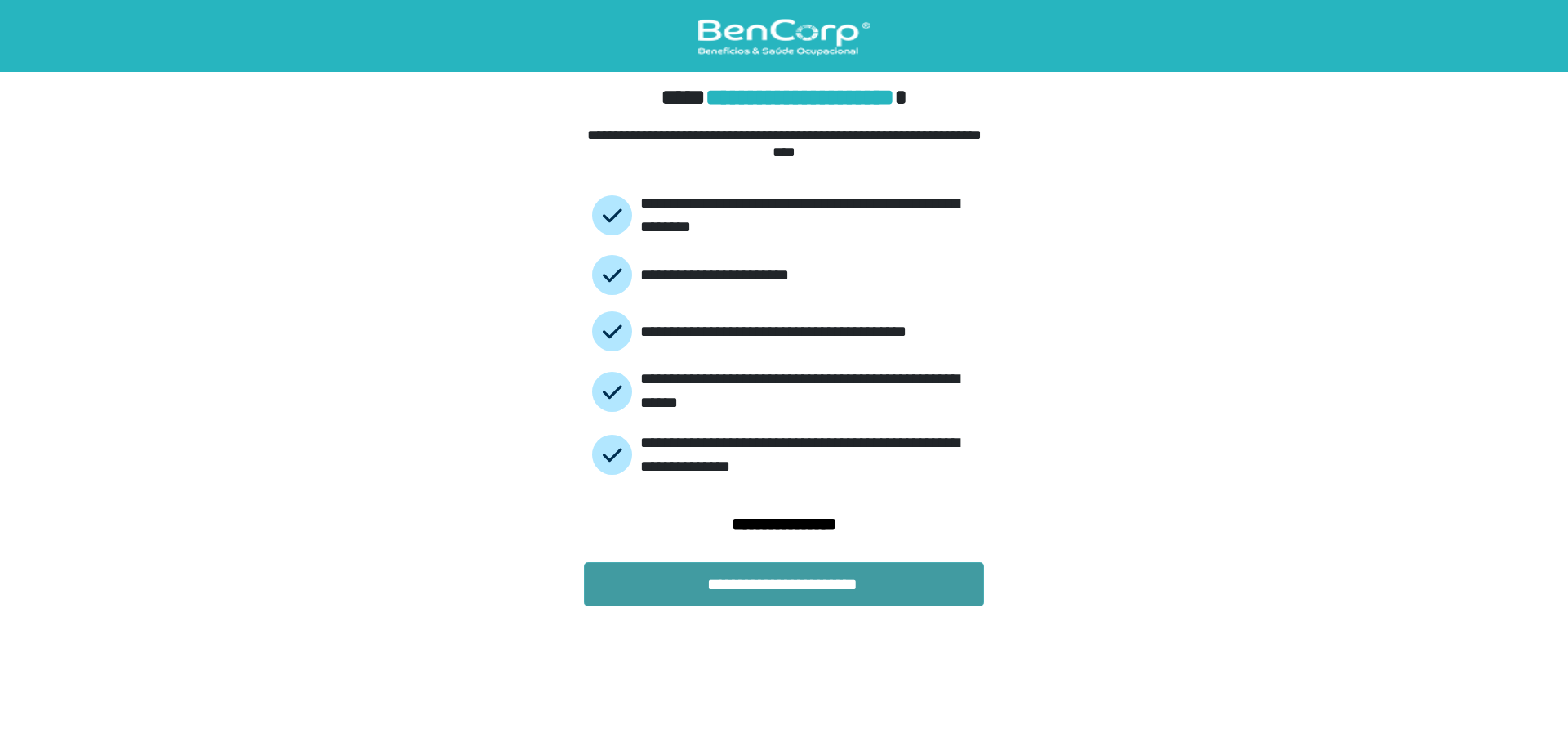 click on "**********" at bounding box center (784, 584) 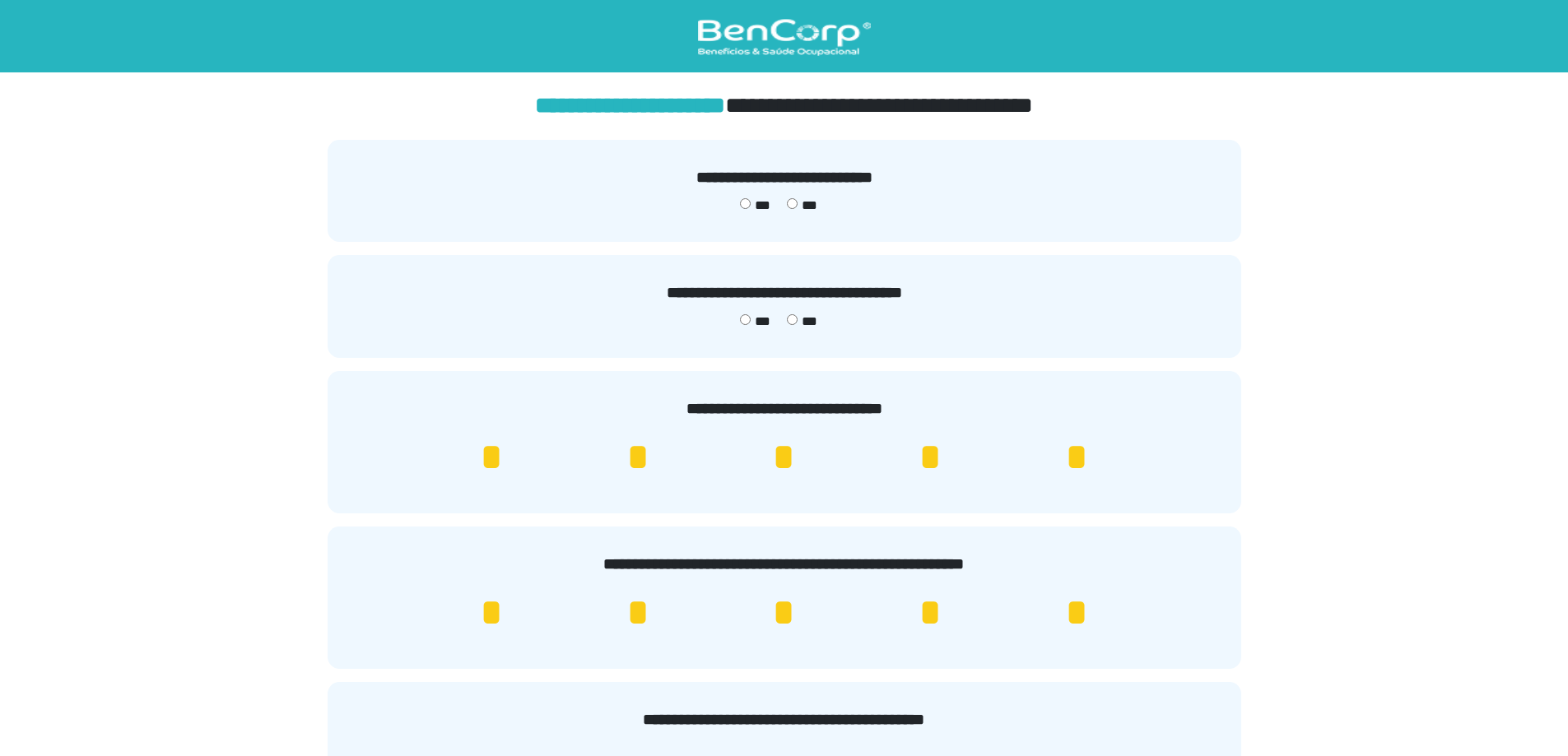 click on "***" at bounding box center [755, 206] 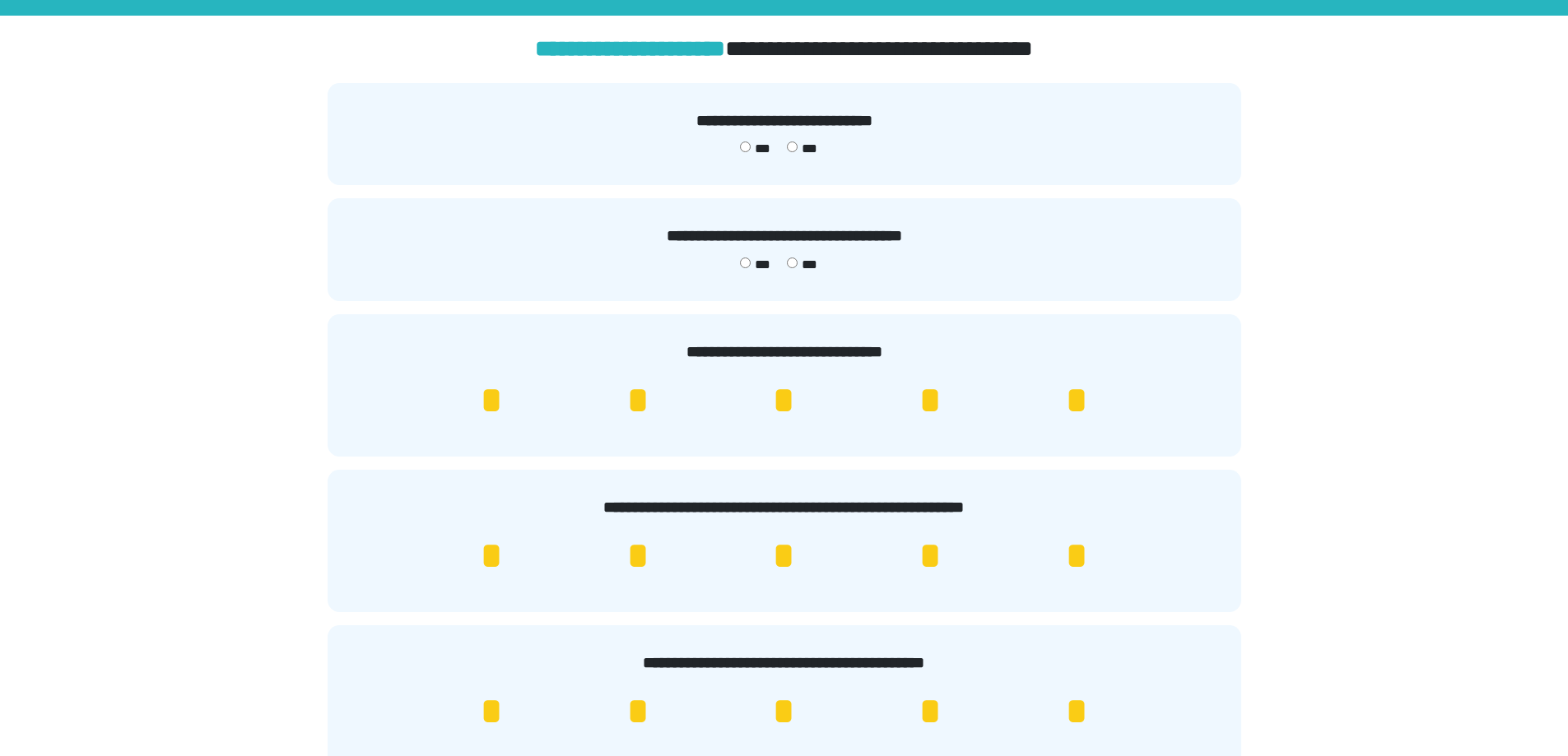 scroll, scrollTop: 165, scrollLeft: 0, axis: vertical 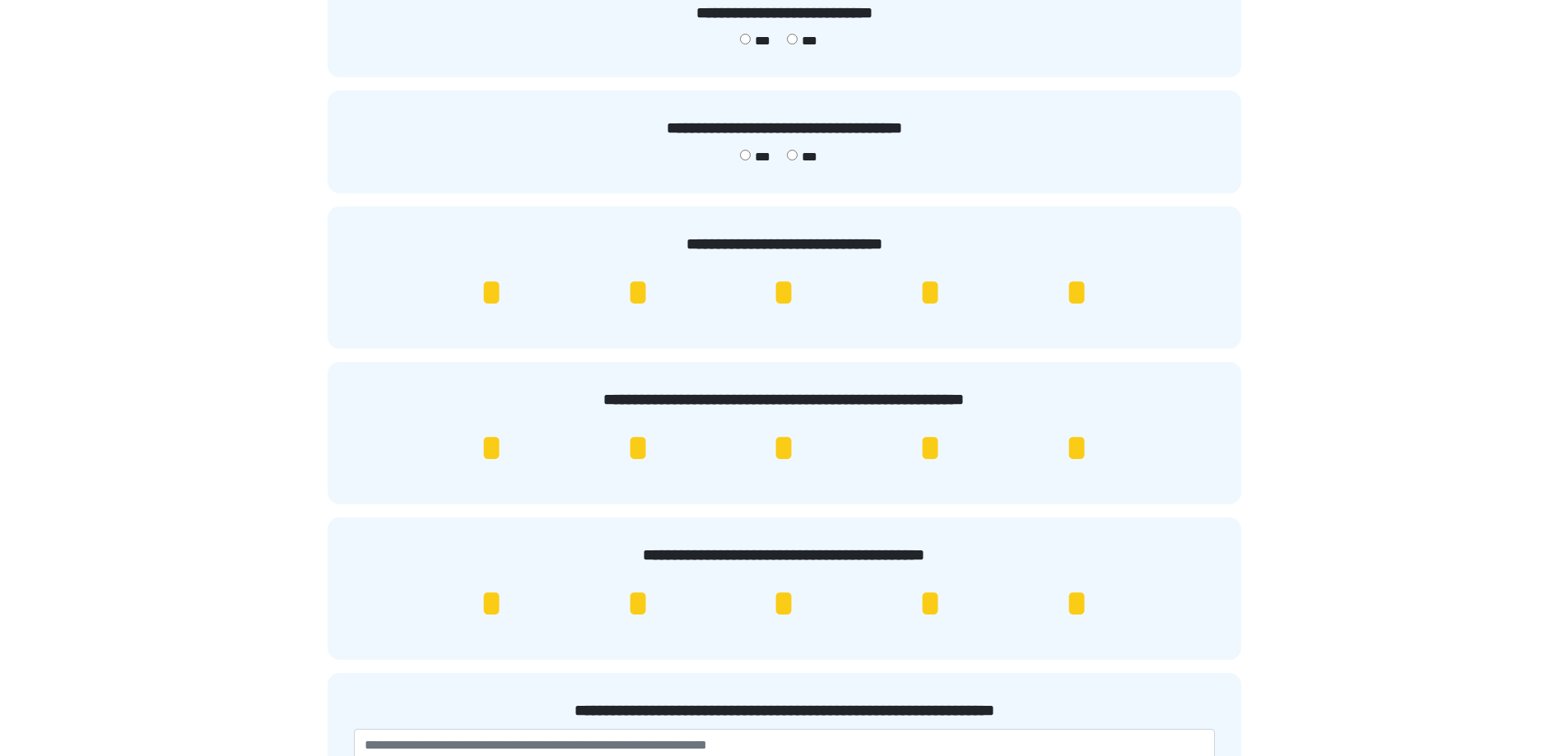 click on "*" at bounding box center [491, 293] 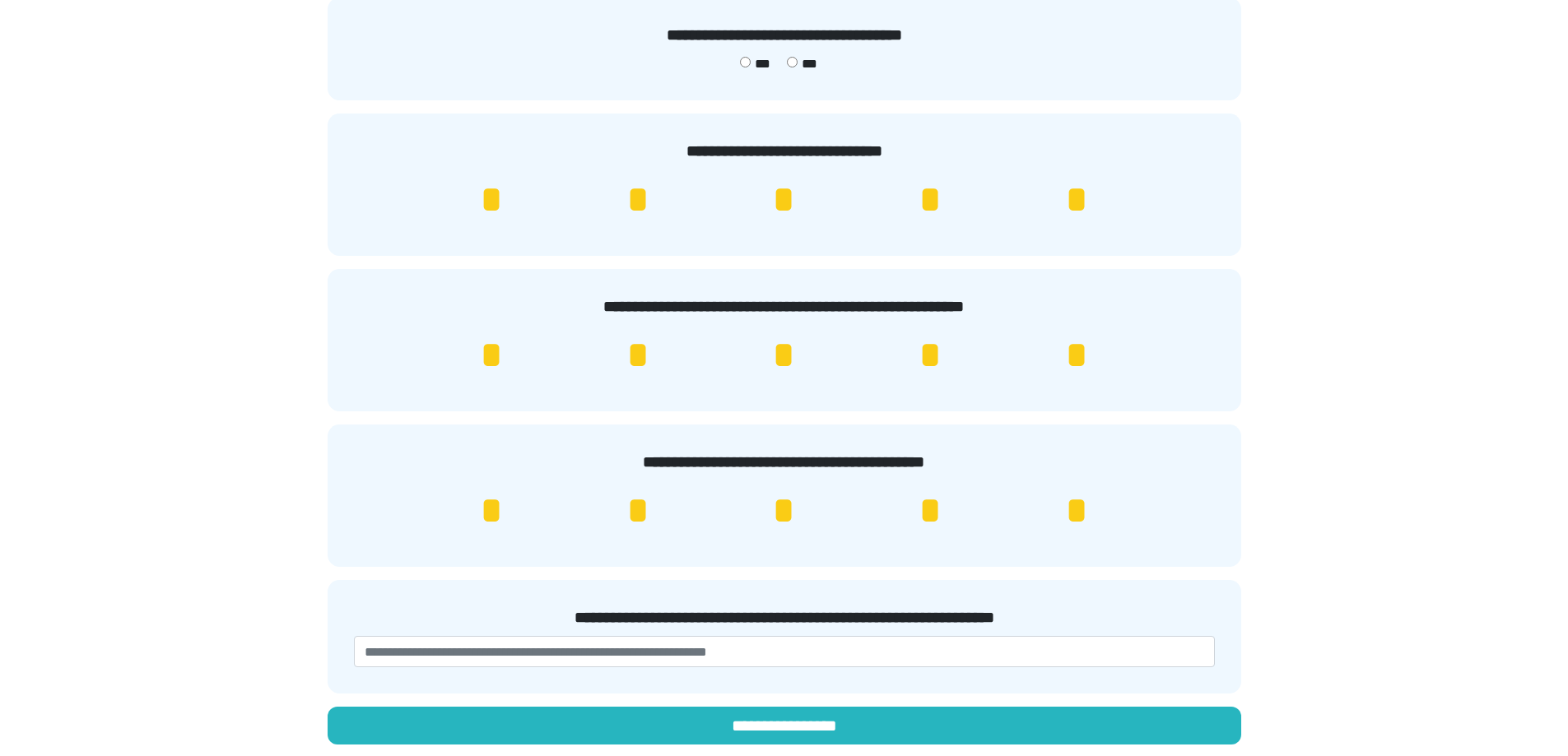scroll, scrollTop: 259, scrollLeft: 0, axis: vertical 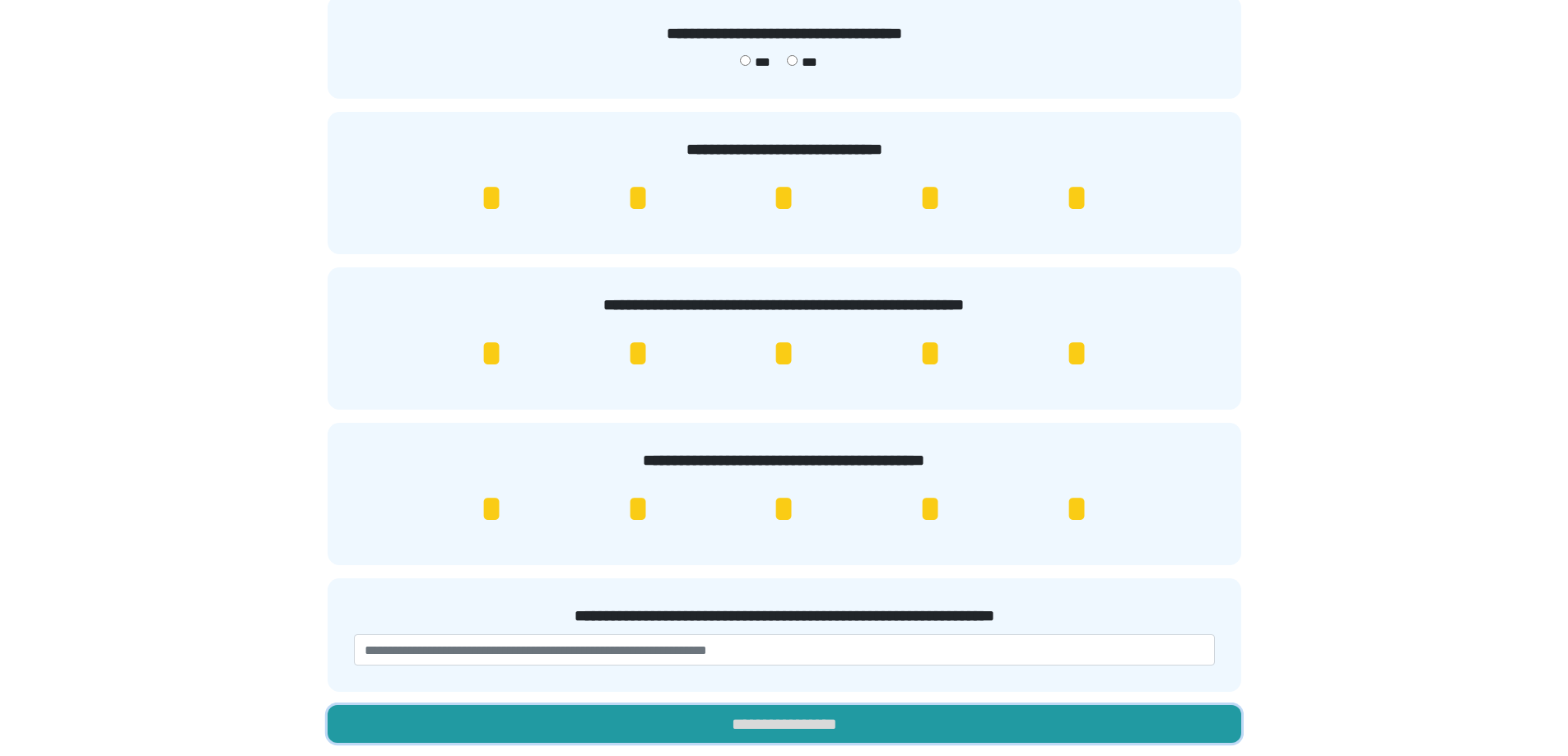 click on "**********" at bounding box center [784, 724] 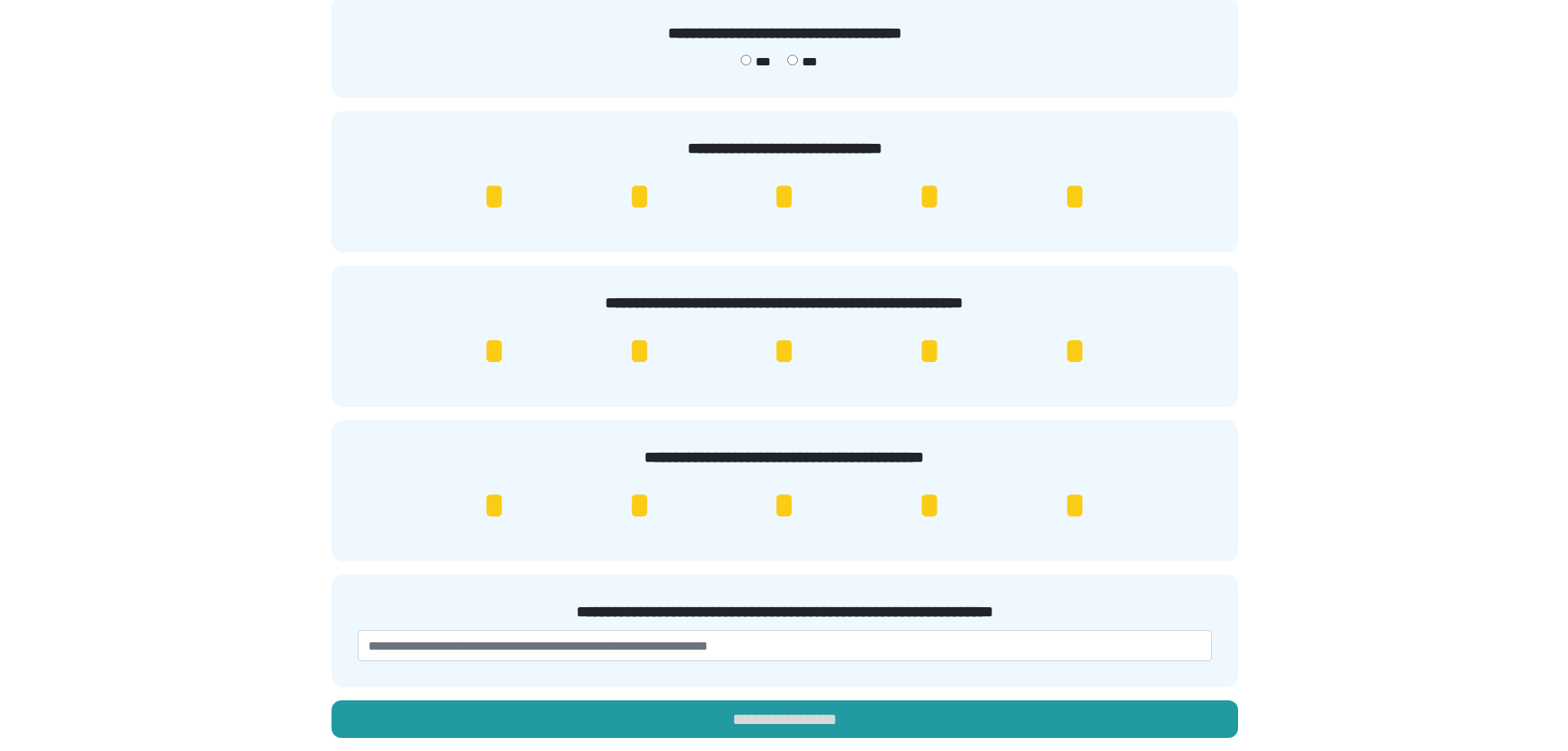 scroll, scrollTop: 0, scrollLeft: 0, axis: both 